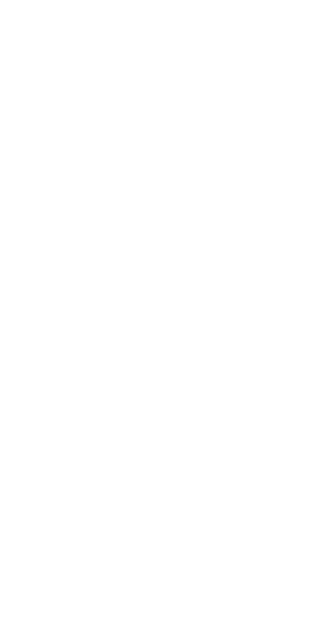 scroll, scrollTop: 0, scrollLeft: 0, axis: both 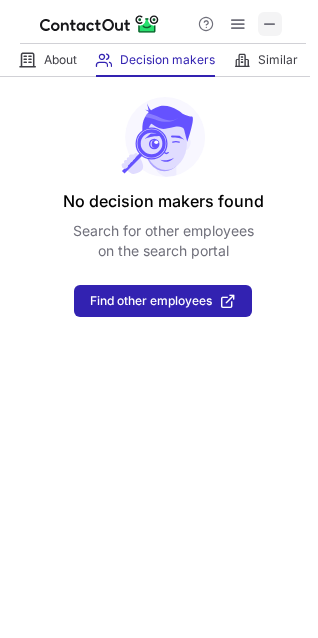 click at bounding box center [270, 24] 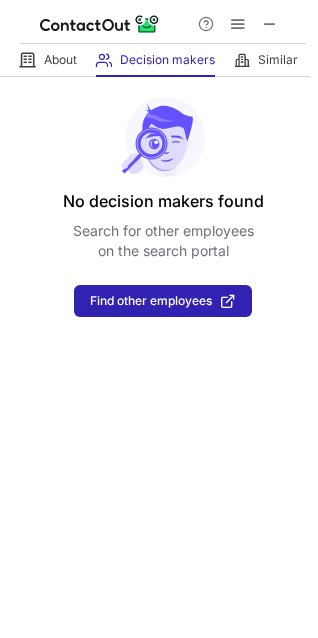 type 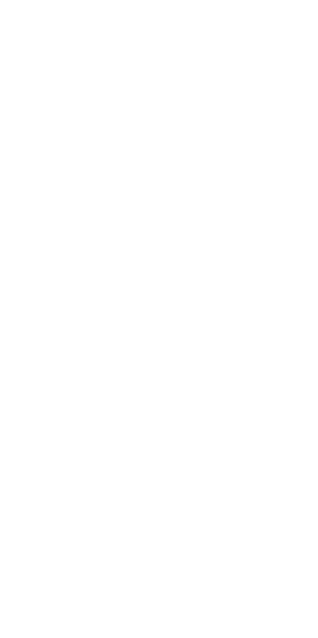 scroll, scrollTop: 0, scrollLeft: 0, axis: both 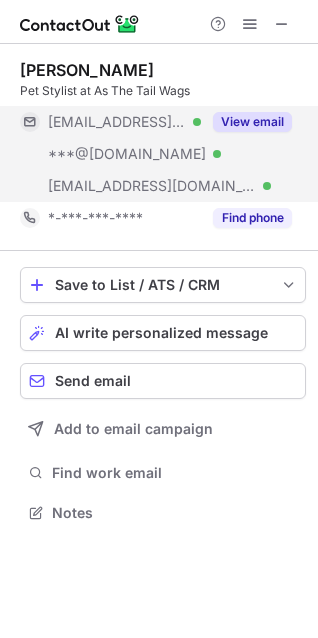 click on "View email" at bounding box center [252, 122] 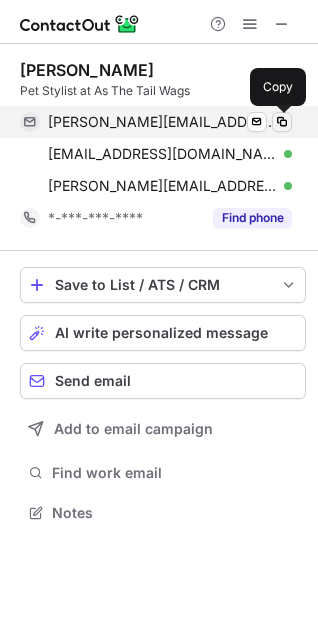 click at bounding box center [282, 122] 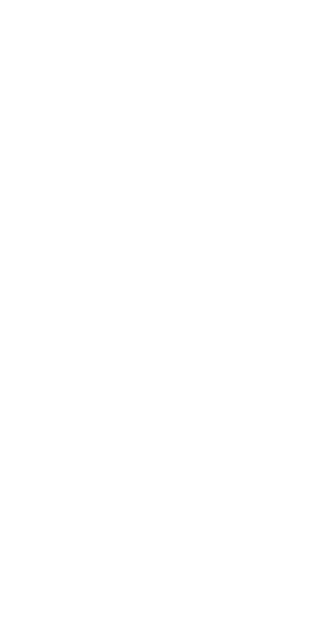 scroll, scrollTop: 0, scrollLeft: 0, axis: both 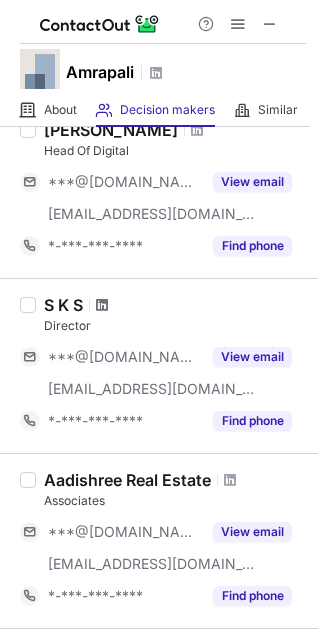 click at bounding box center [102, 305] 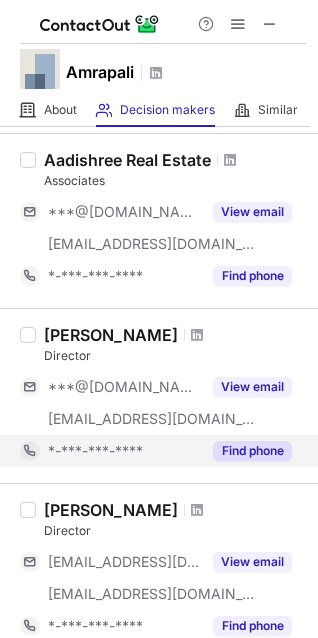 scroll, scrollTop: 444, scrollLeft: 0, axis: vertical 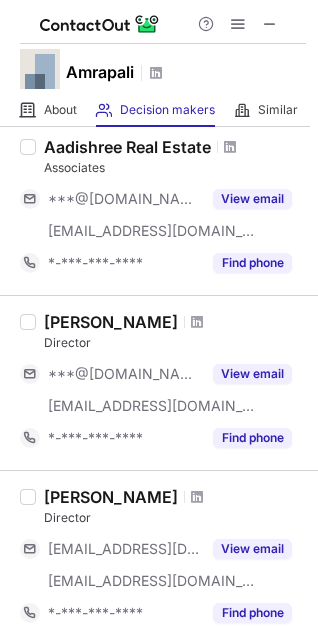 click at bounding box center (197, 322) 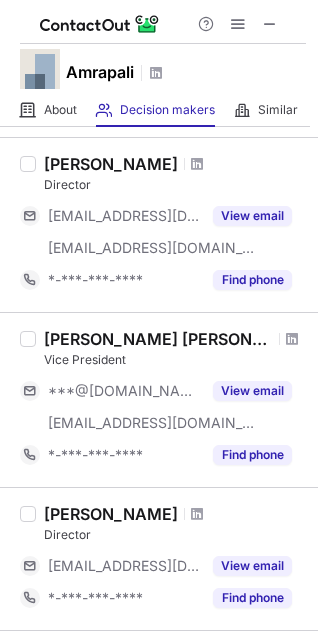 scroll, scrollTop: 444, scrollLeft: 0, axis: vertical 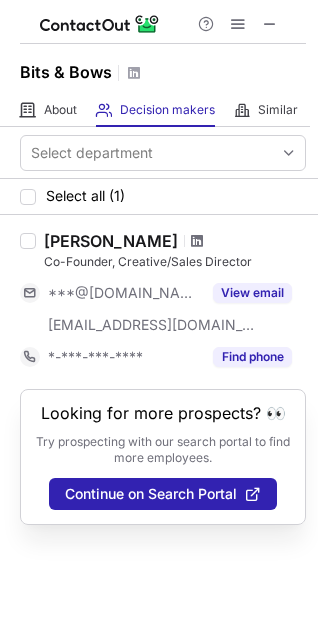 click at bounding box center (197, 241) 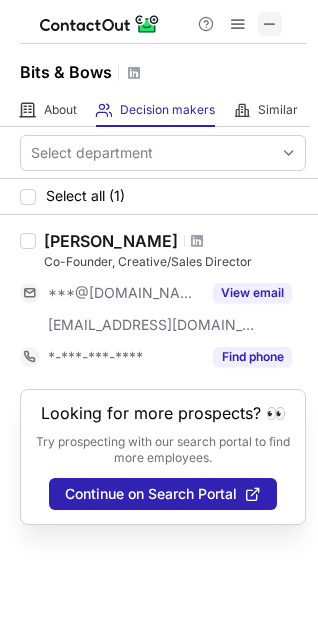 click at bounding box center [270, 24] 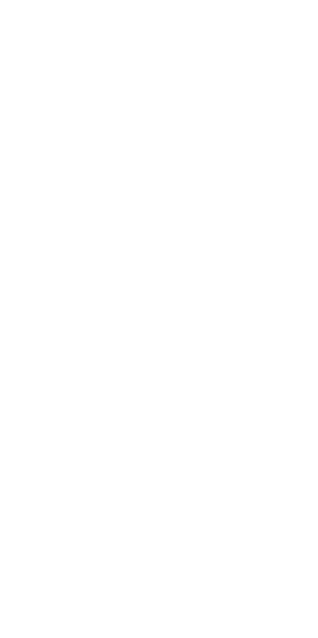 scroll, scrollTop: 0, scrollLeft: 0, axis: both 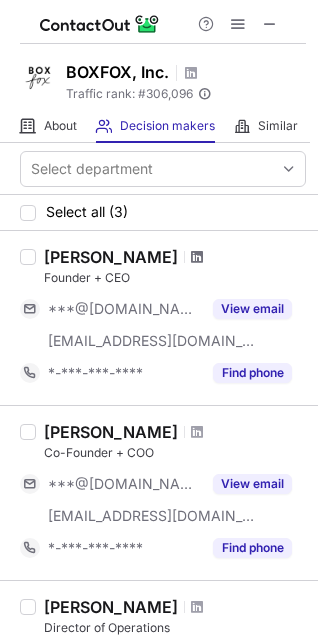 click at bounding box center (197, 257) 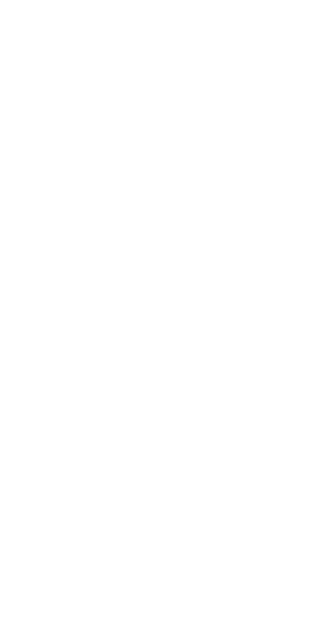 scroll, scrollTop: 0, scrollLeft: 0, axis: both 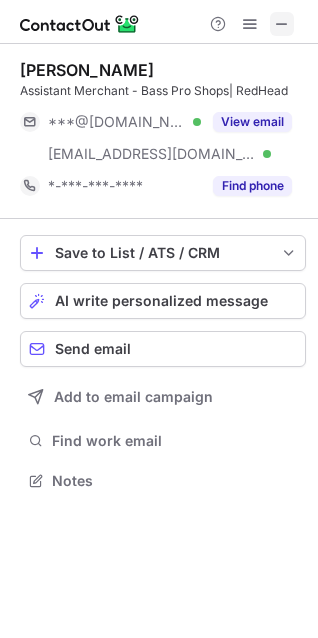 click at bounding box center [282, 24] 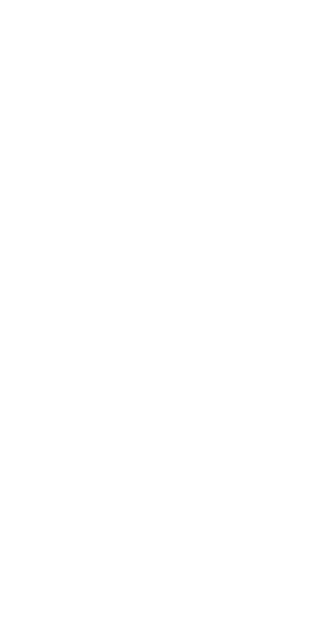 scroll, scrollTop: 0, scrollLeft: 0, axis: both 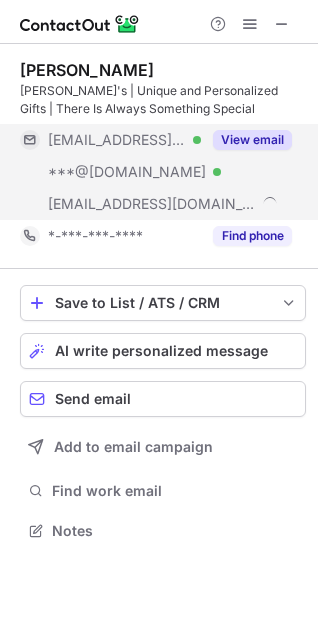 click on "View email" at bounding box center [252, 140] 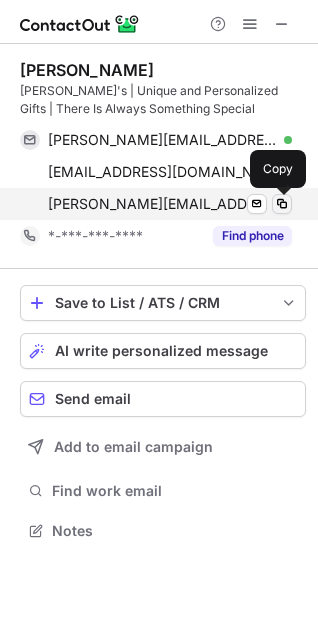 click at bounding box center (282, 204) 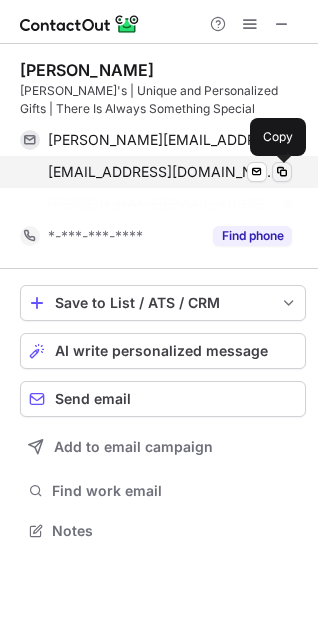 click at bounding box center [282, 172] 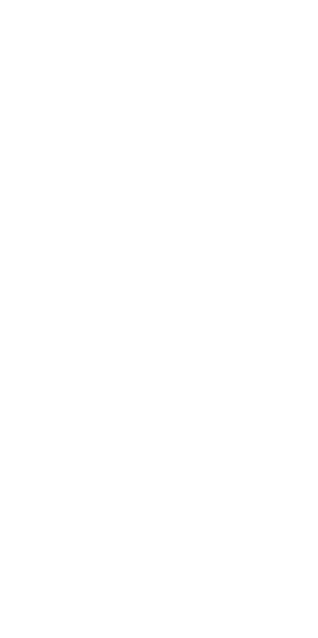 scroll, scrollTop: 0, scrollLeft: 0, axis: both 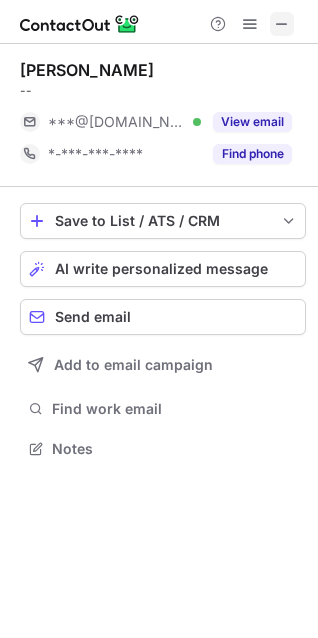 click at bounding box center [159, 22] 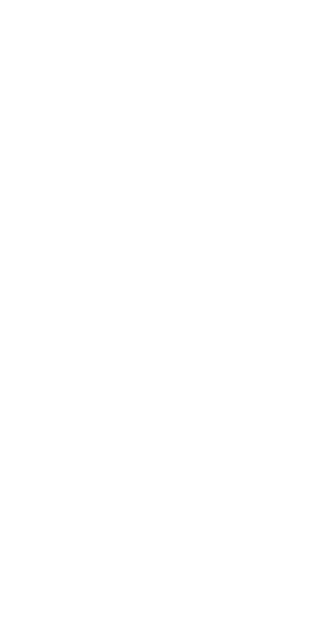 scroll, scrollTop: 0, scrollLeft: 0, axis: both 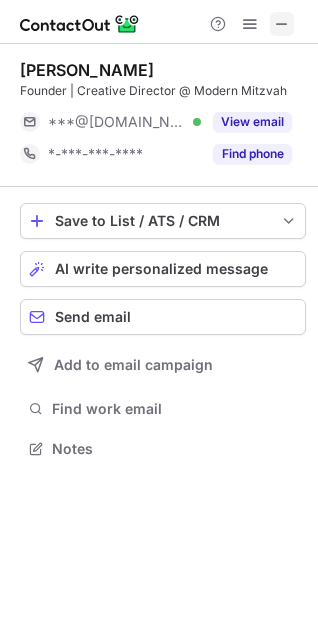 click at bounding box center [282, 24] 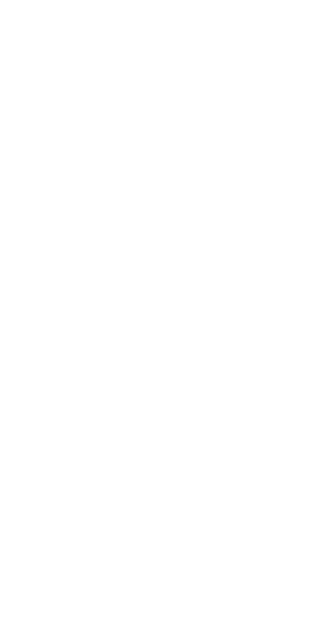 scroll, scrollTop: 0, scrollLeft: 0, axis: both 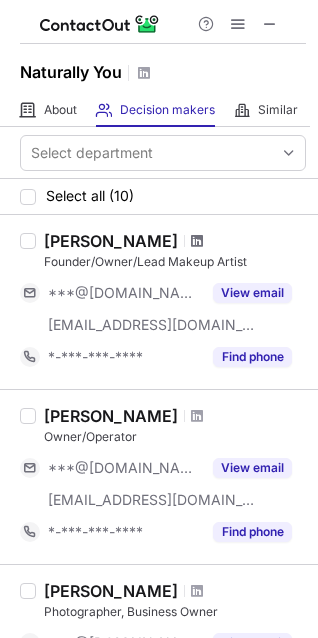 click at bounding box center (197, 241) 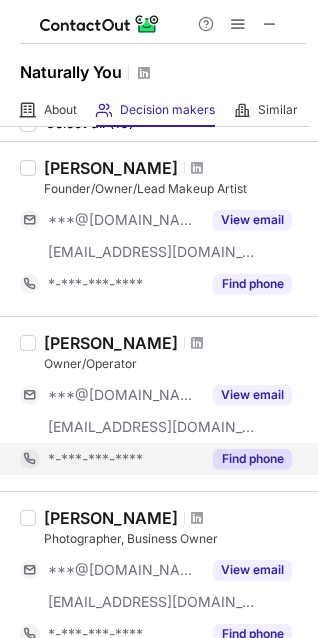 scroll, scrollTop: 111, scrollLeft: 0, axis: vertical 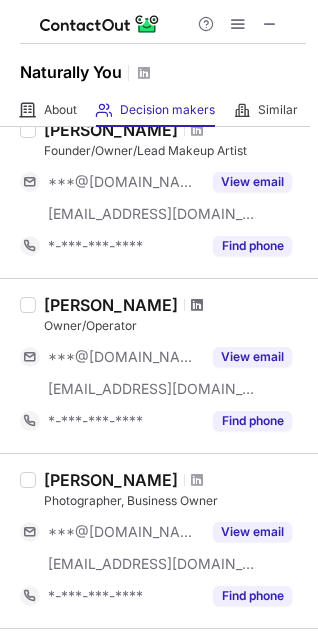 click at bounding box center (197, 305) 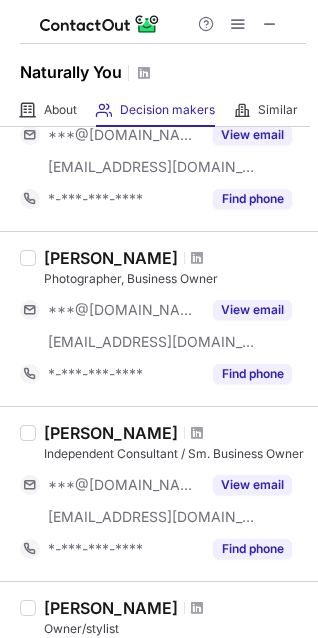 scroll, scrollTop: 555, scrollLeft: 0, axis: vertical 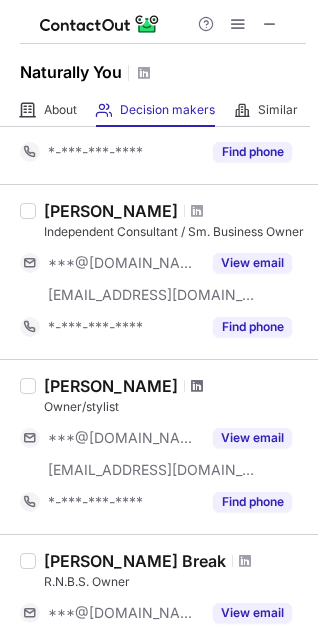 click at bounding box center [197, 386] 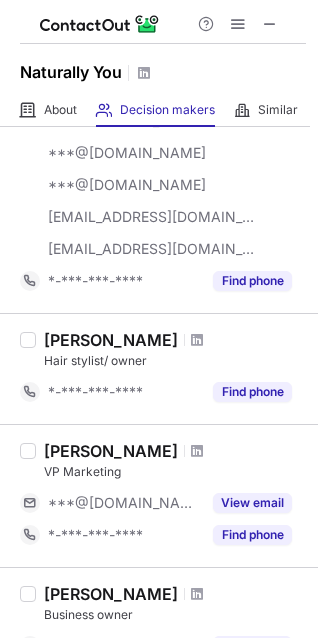scroll, scrollTop: 1222, scrollLeft: 0, axis: vertical 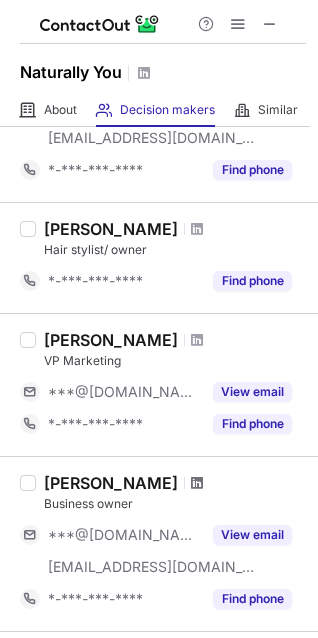 click at bounding box center (197, 483) 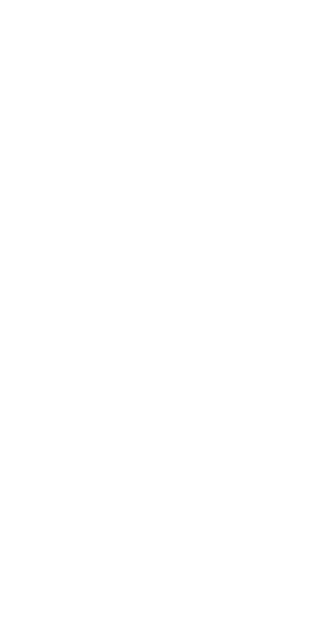 scroll, scrollTop: 0, scrollLeft: 0, axis: both 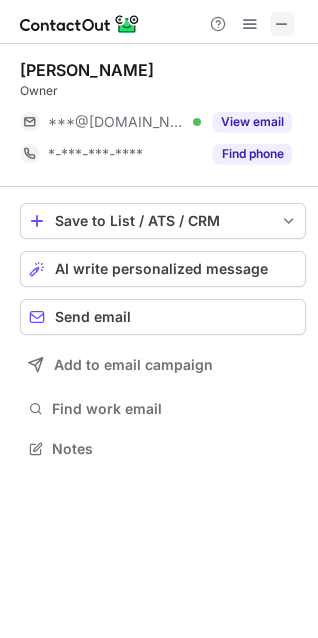 click at bounding box center (282, 24) 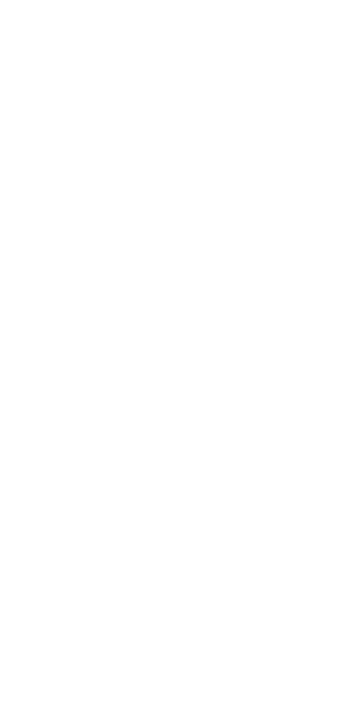 scroll, scrollTop: 0, scrollLeft: 0, axis: both 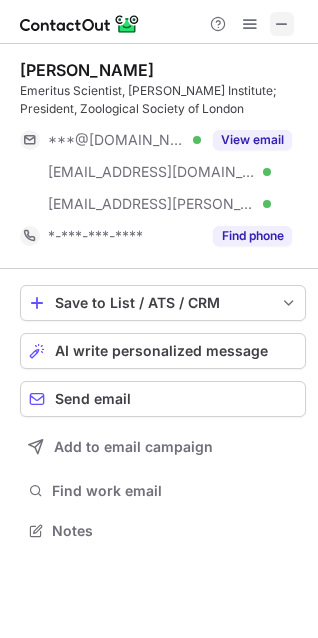 click at bounding box center [282, 24] 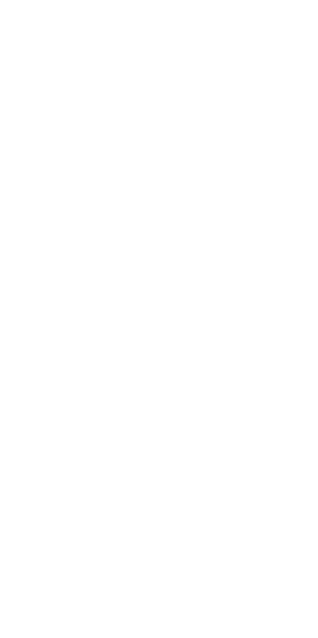 scroll, scrollTop: 0, scrollLeft: 0, axis: both 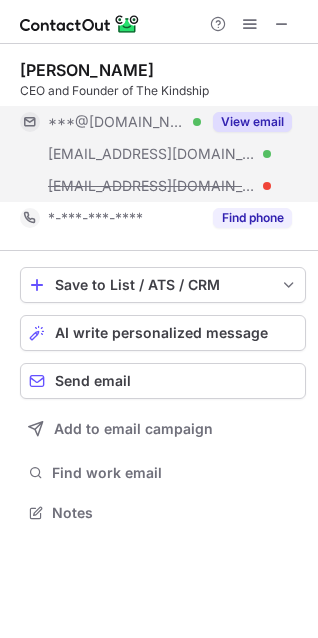 click on "View email" at bounding box center [252, 122] 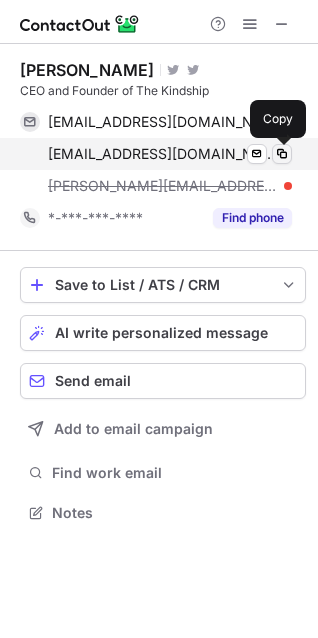 click at bounding box center (282, 154) 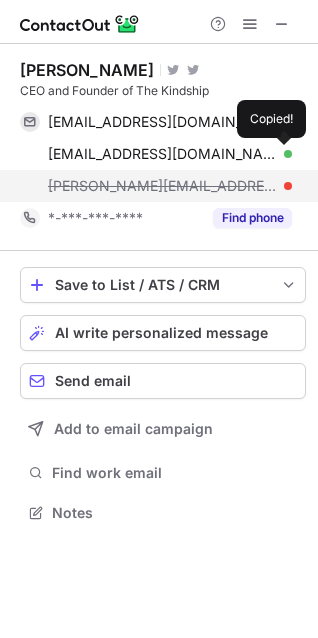 type 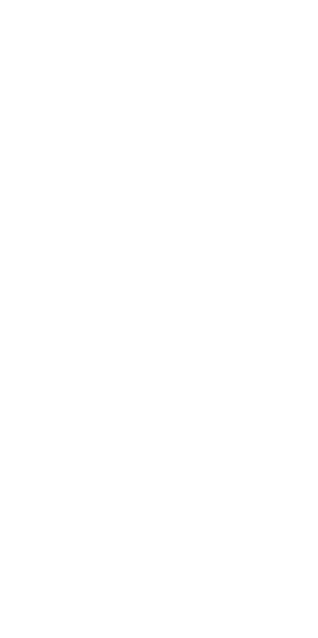 scroll, scrollTop: 0, scrollLeft: 0, axis: both 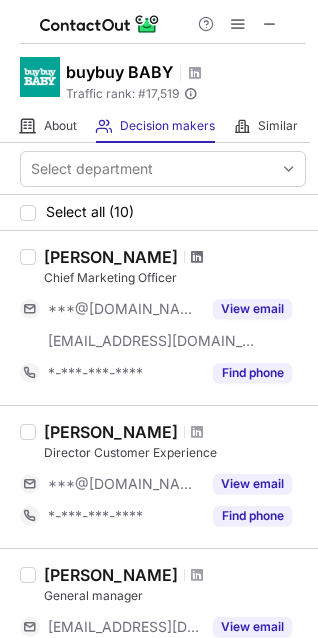click at bounding box center (197, 257) 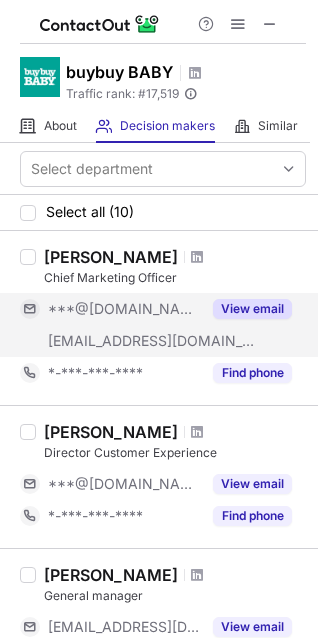 click on "View email" at bounding box center (252, 309) 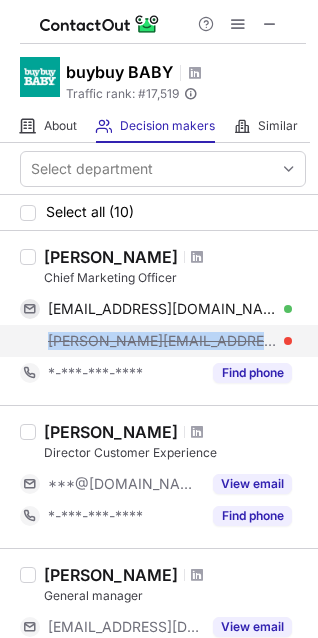 drag, startPoint x: 47, startPoint y: 336, endPoint x: 253, endPoint y: 344, distance: 206.15529 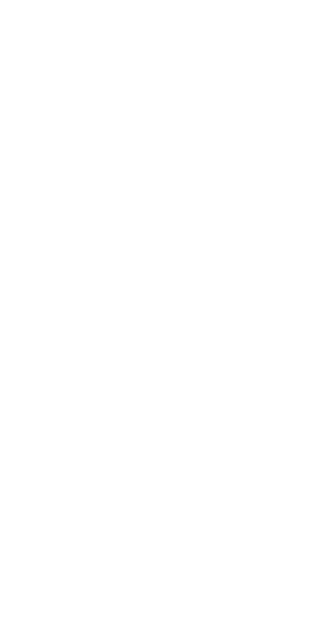 scroll, scrollTop: 0, scrollLeft: 0, axis: both 